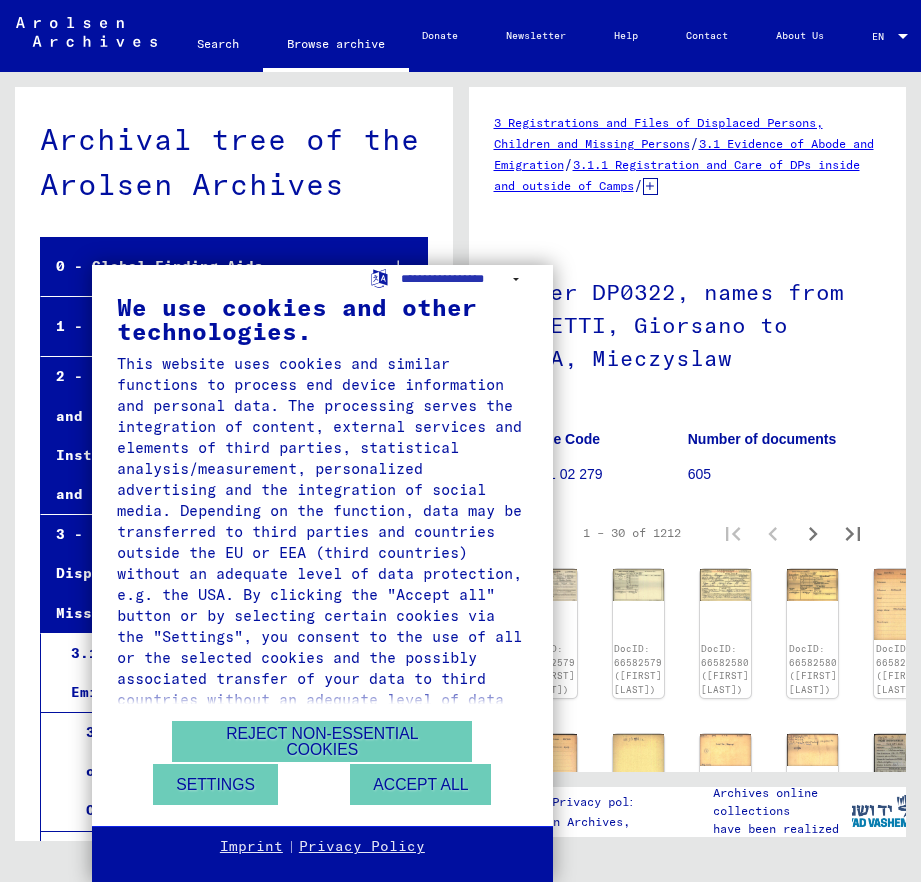 scroll, scrollTop: 0, scrollLeft: 0, axis: both 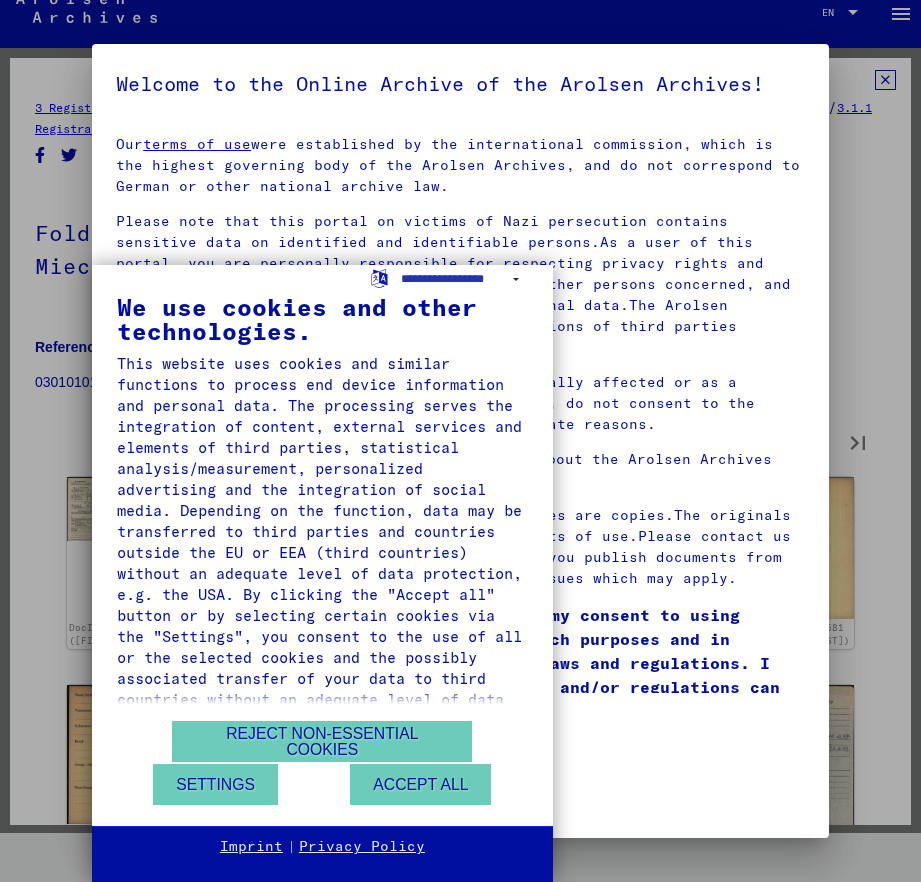 type on "*" 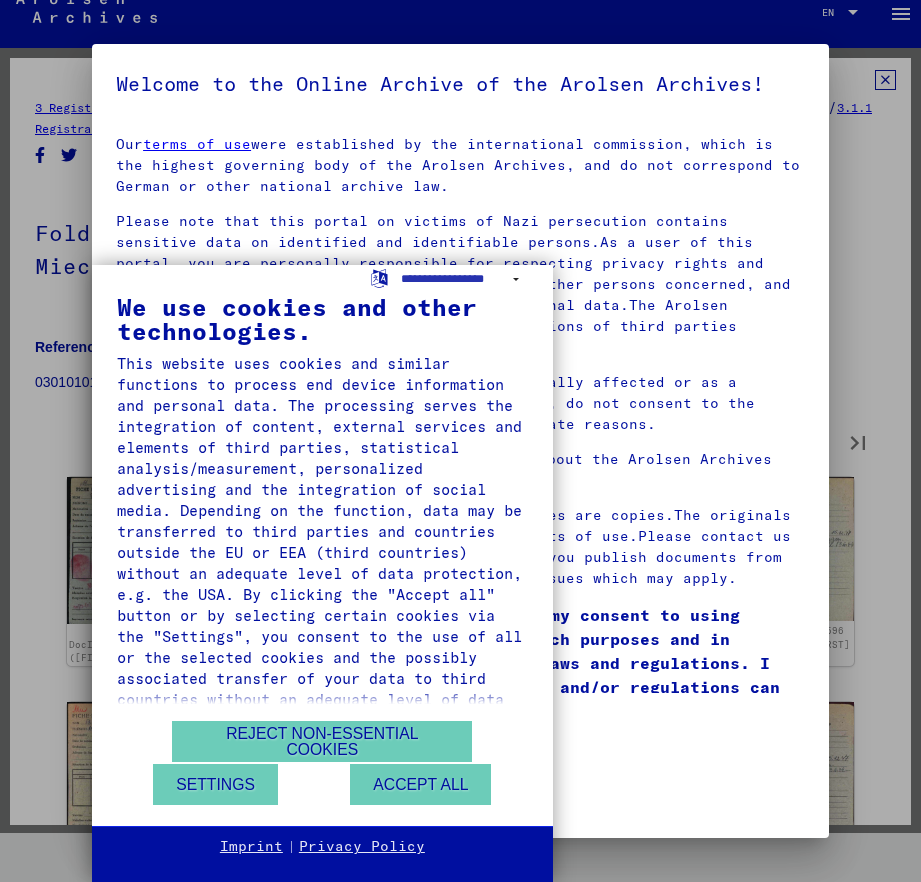type on "*" 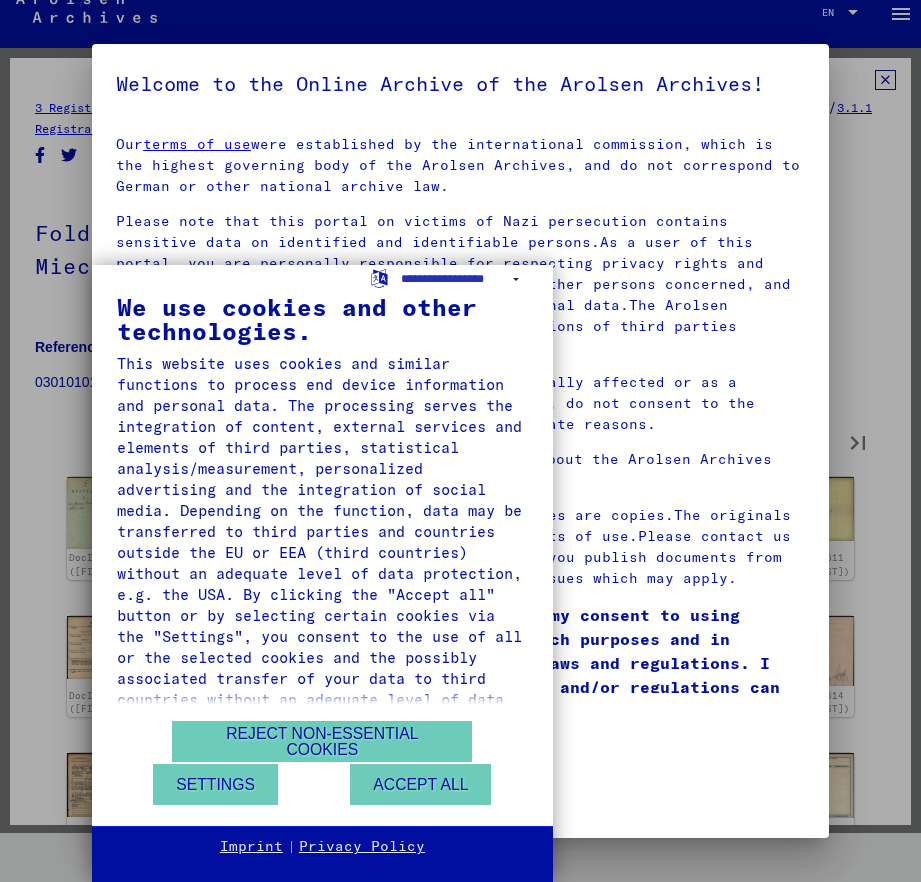 type on "*" 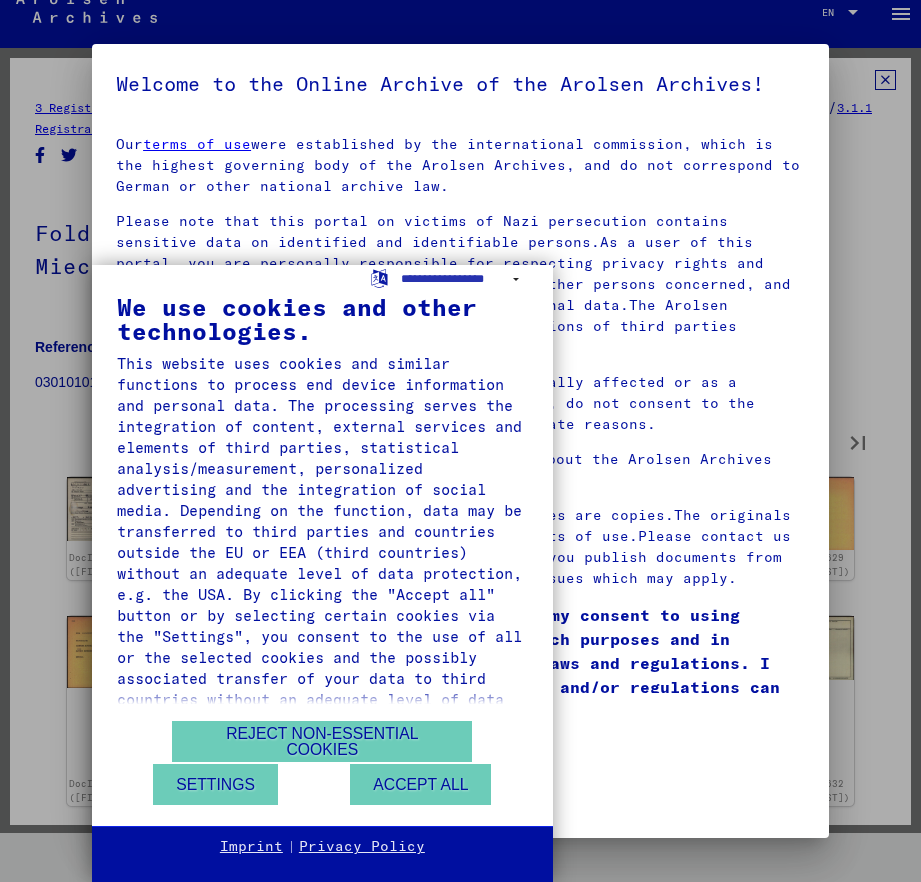 type on "*" 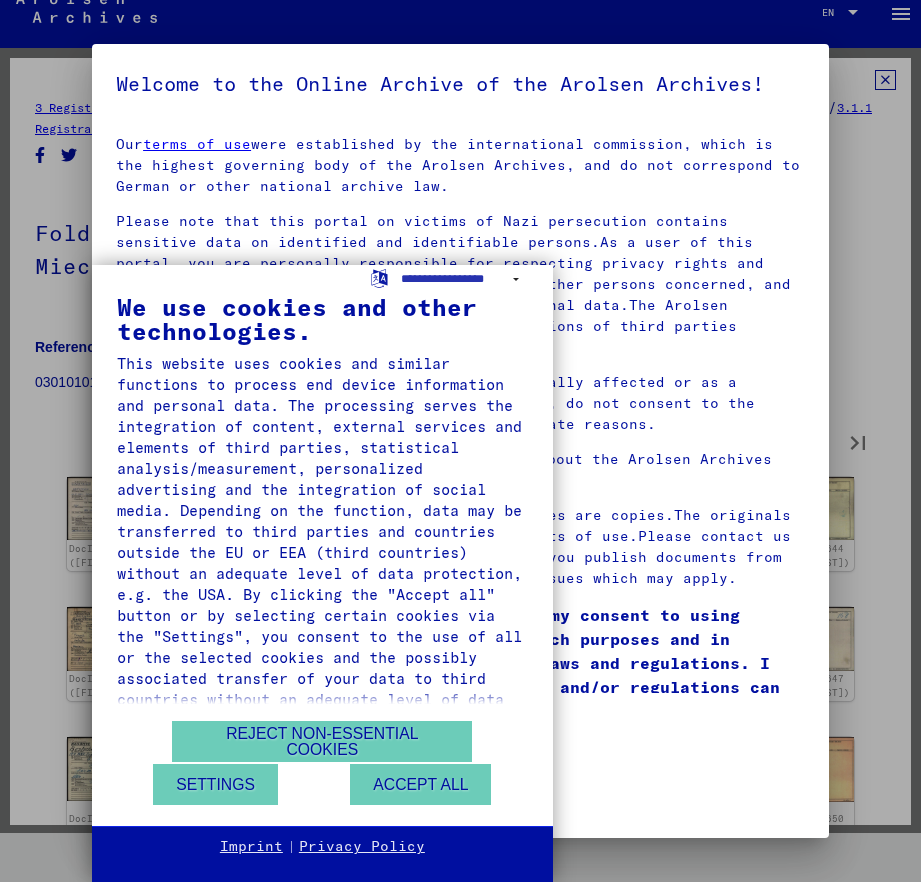 type on "*" 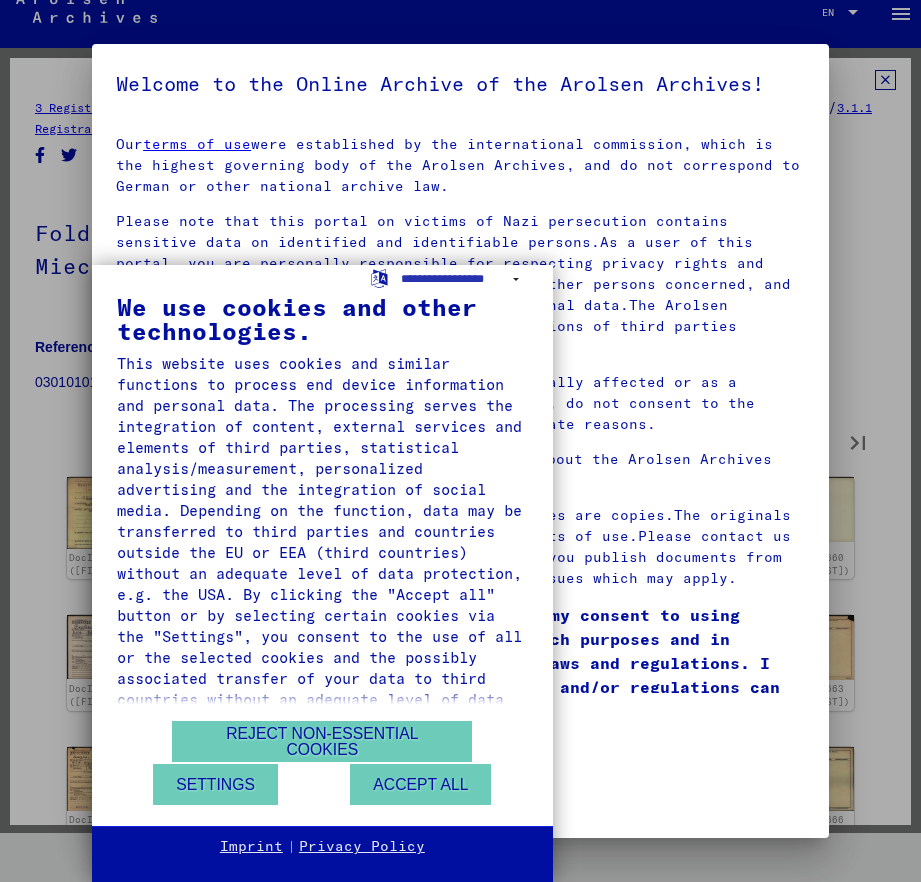 type on "*" 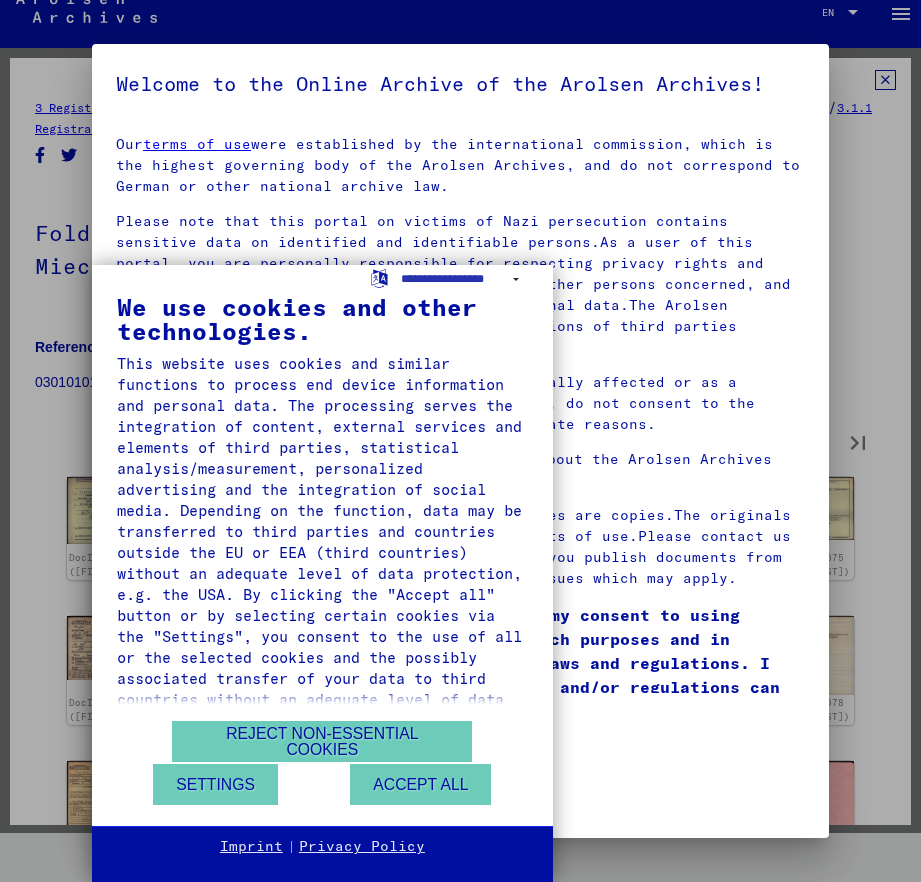 type on "*" 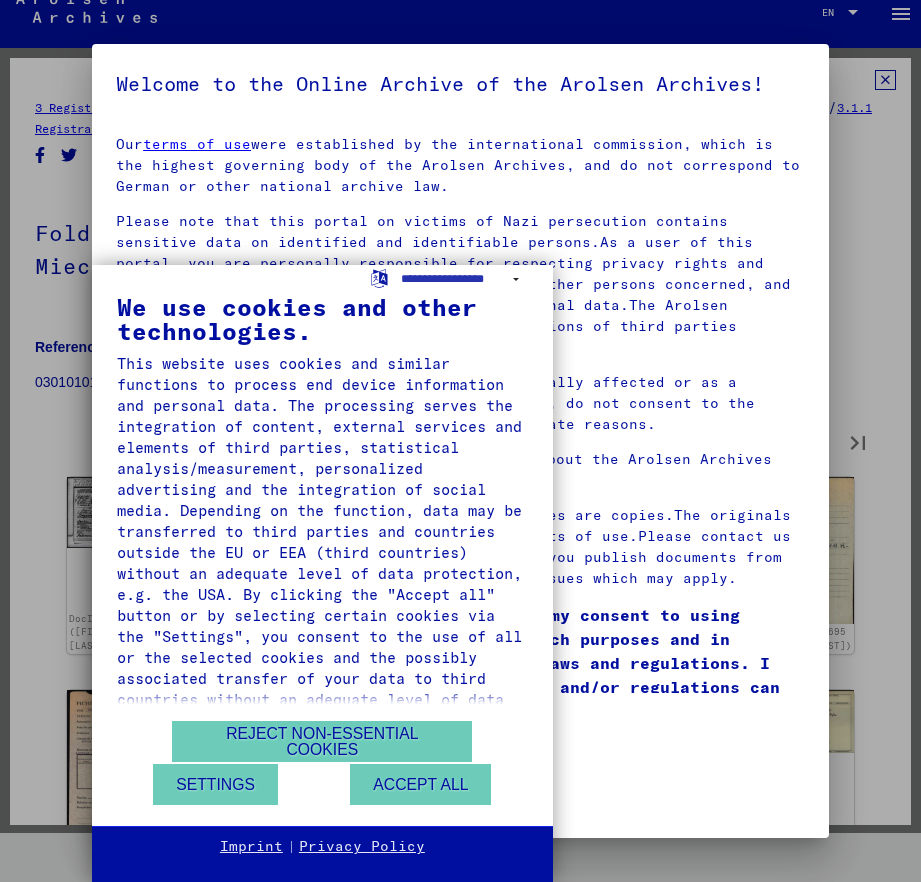 type on "*" 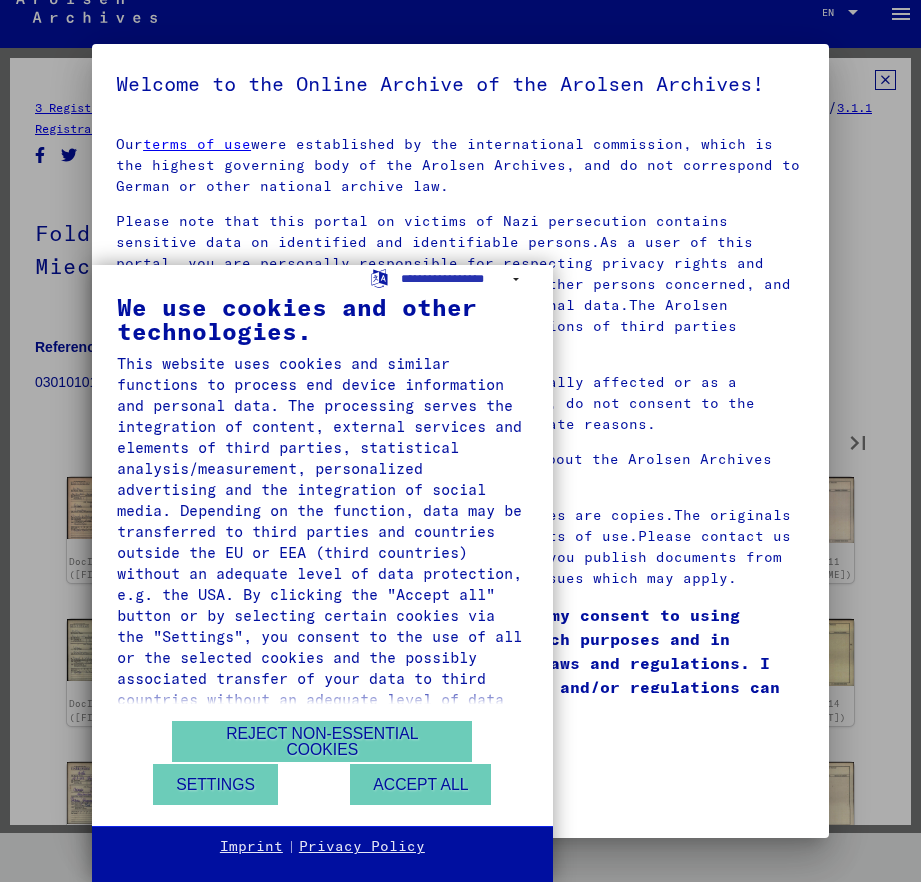 type on "**" 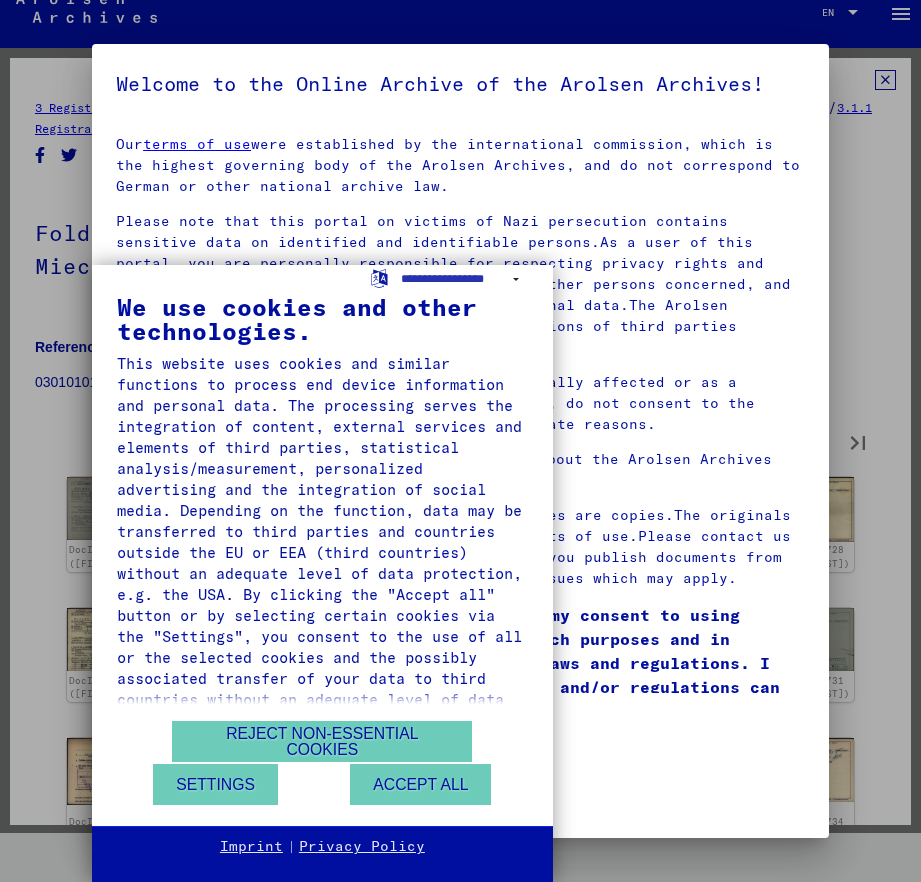 type on "**" 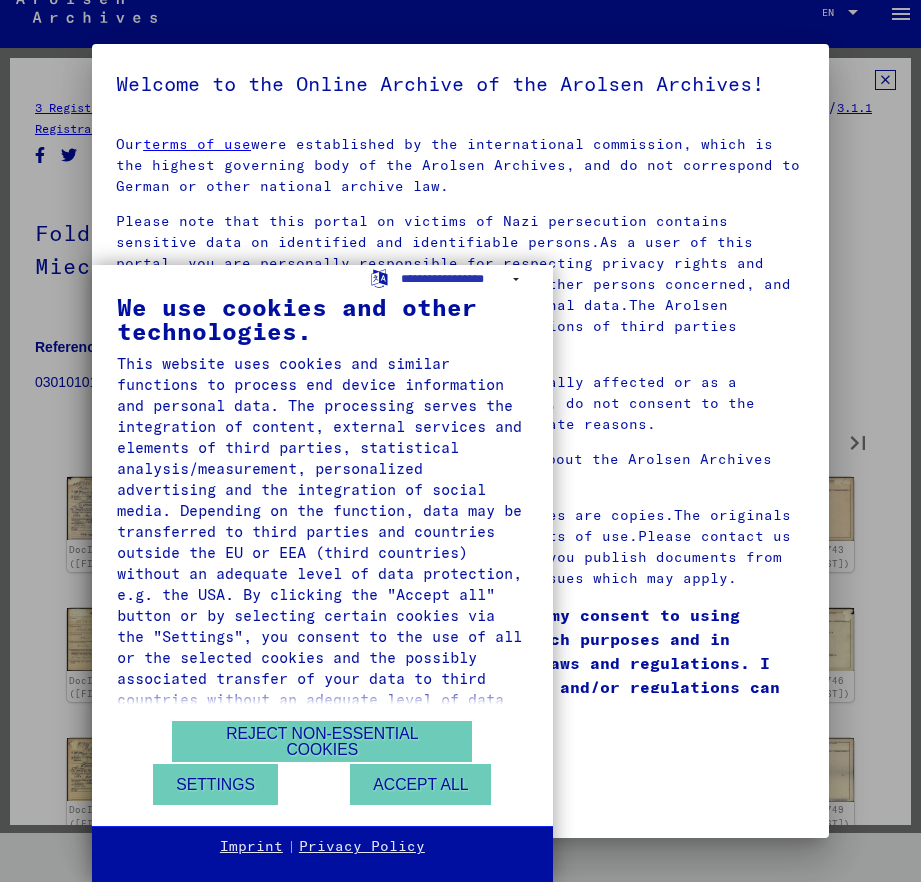 type on "**" 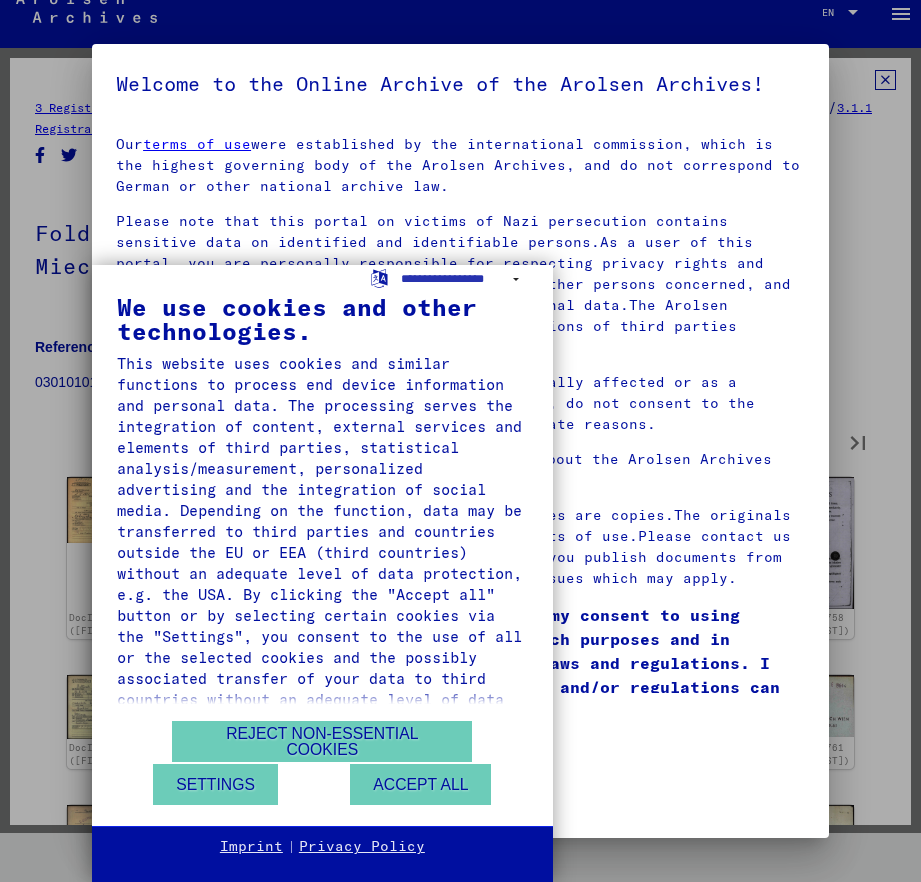 type on "**" 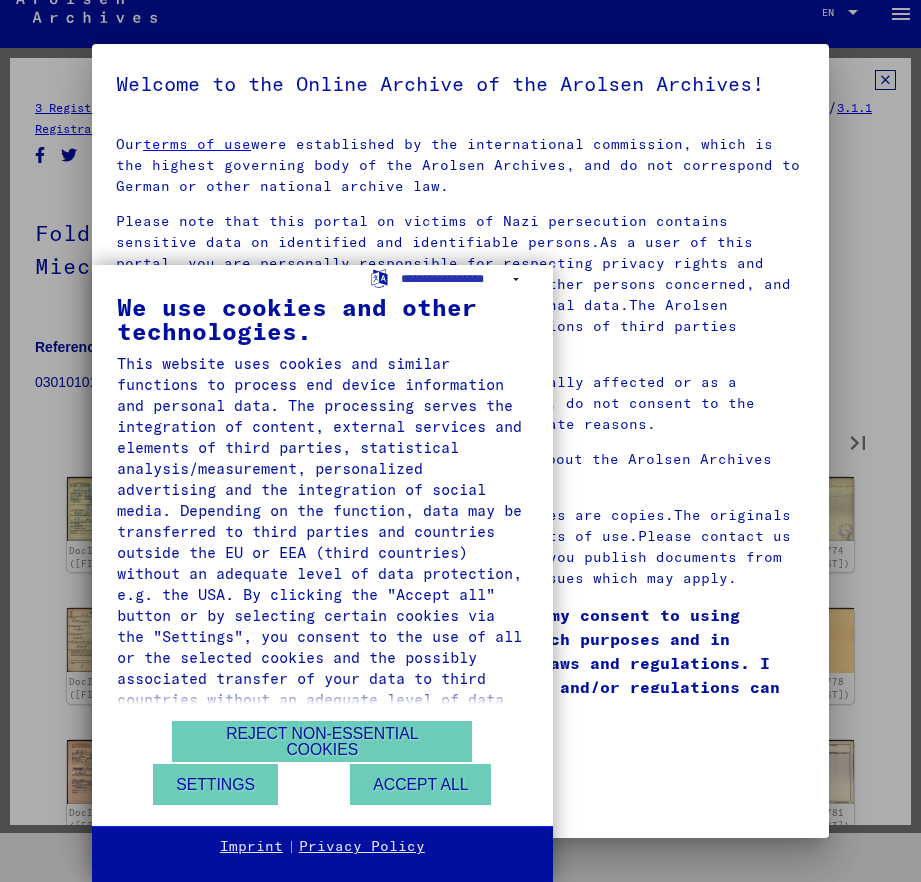 type on "**" 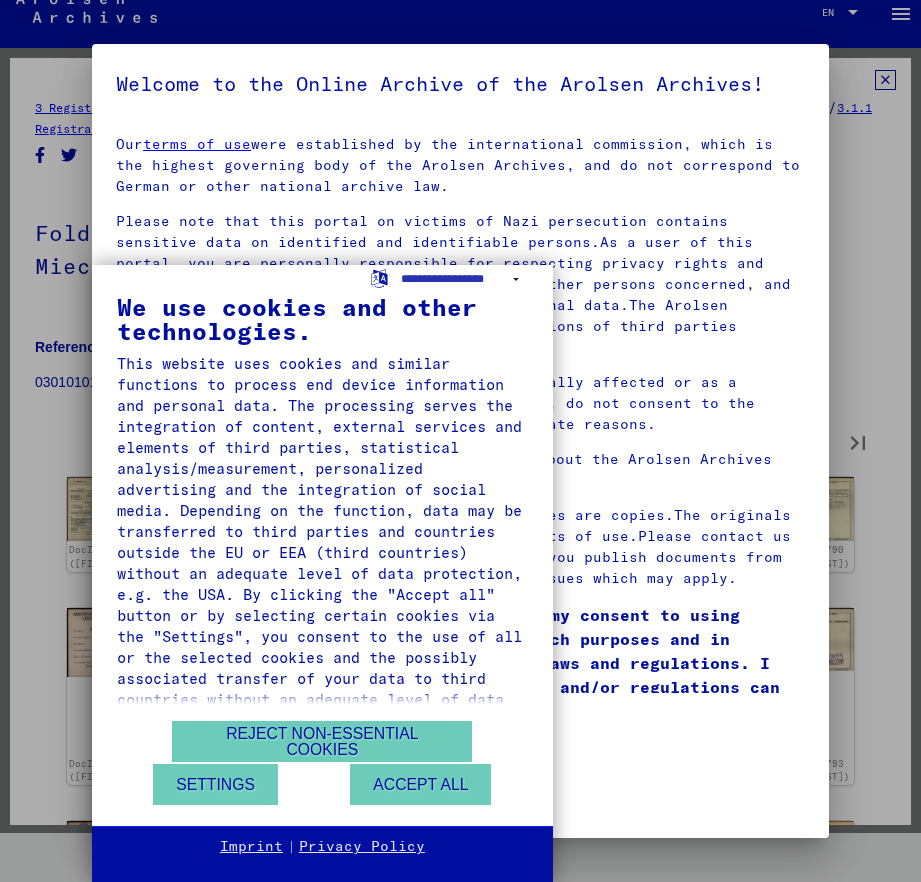 type on "**" 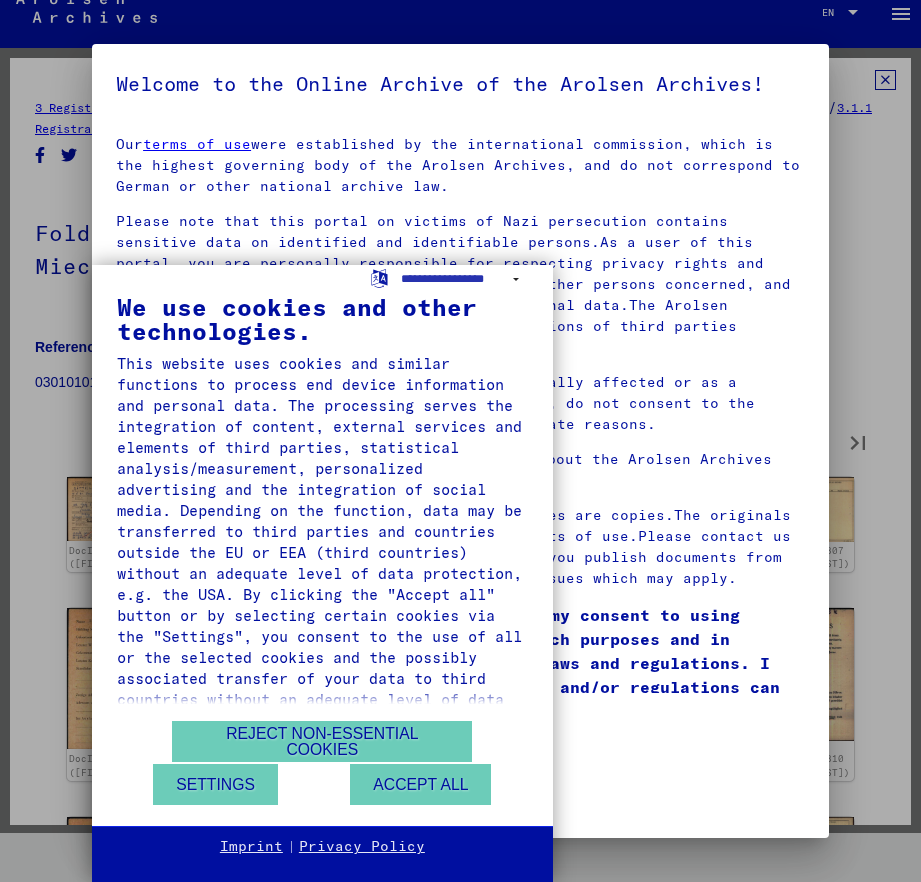 type on "**" 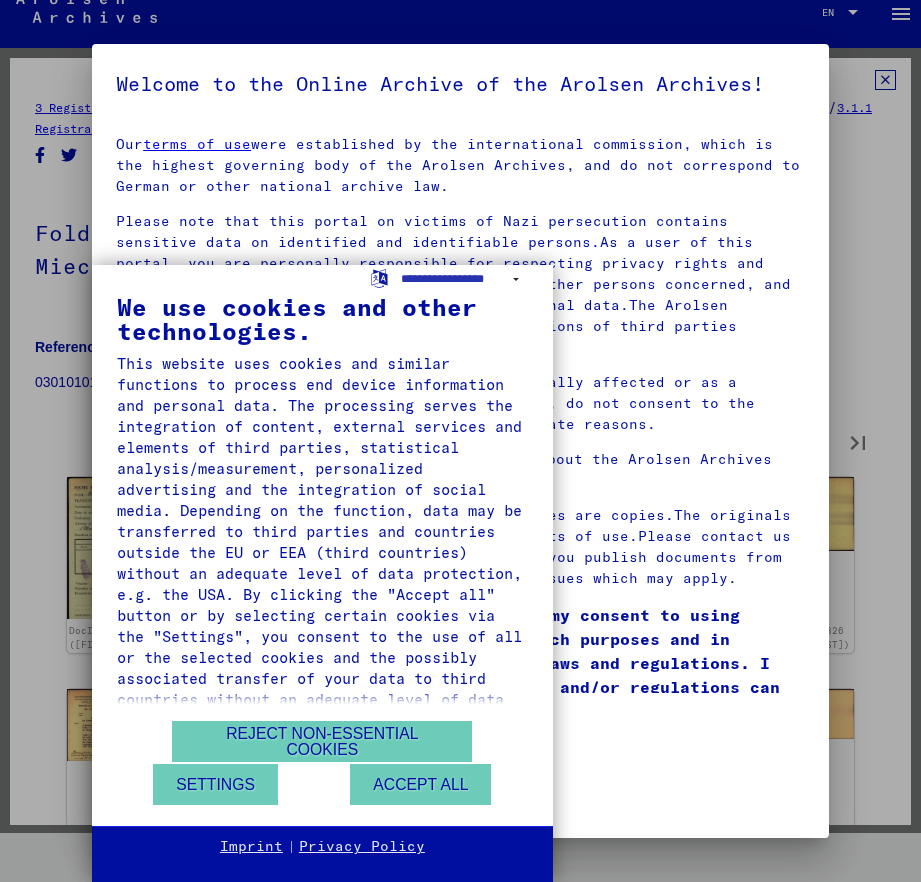type on "**" 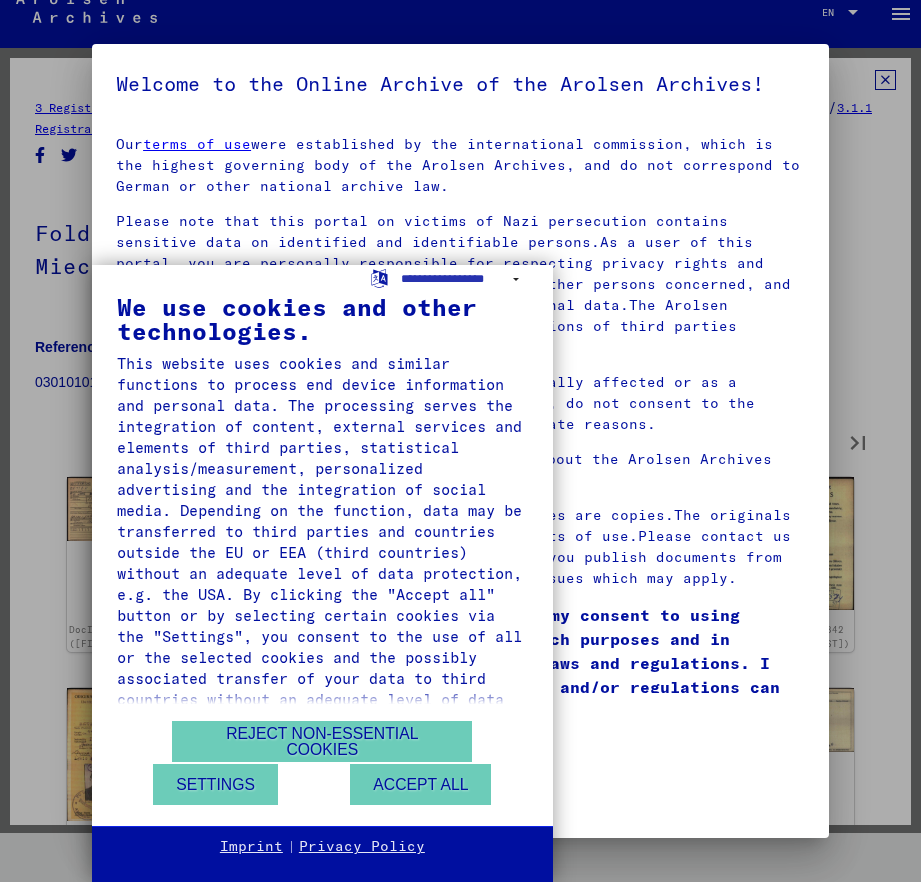 type on "**" 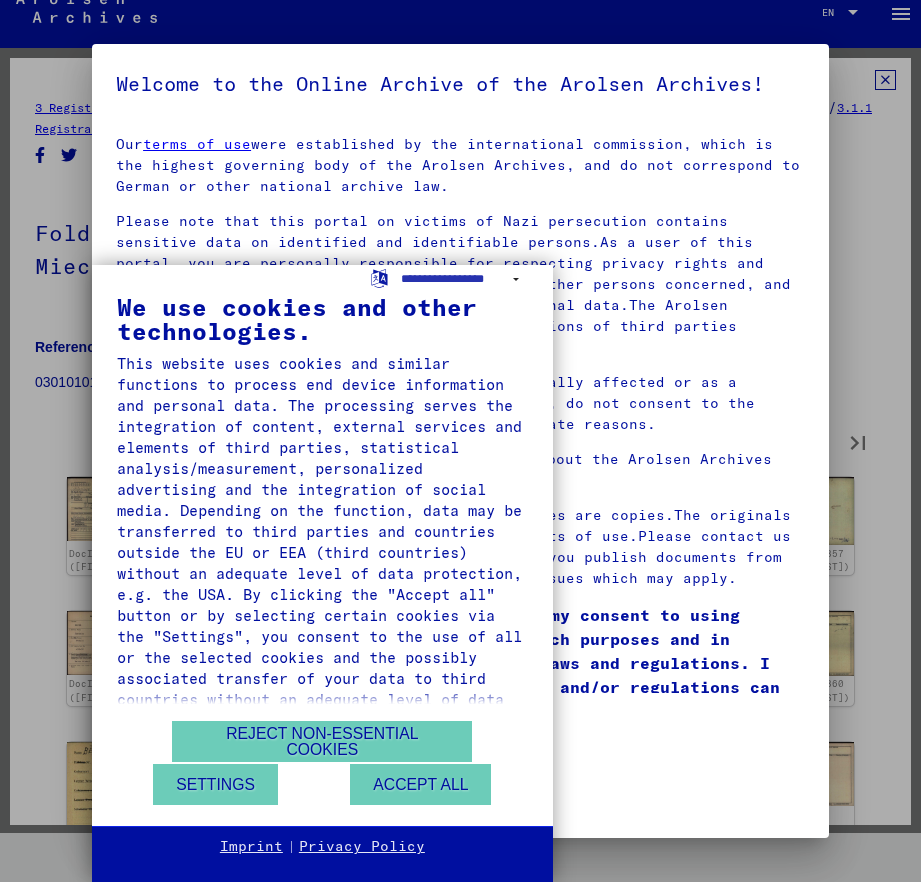 type on "**" 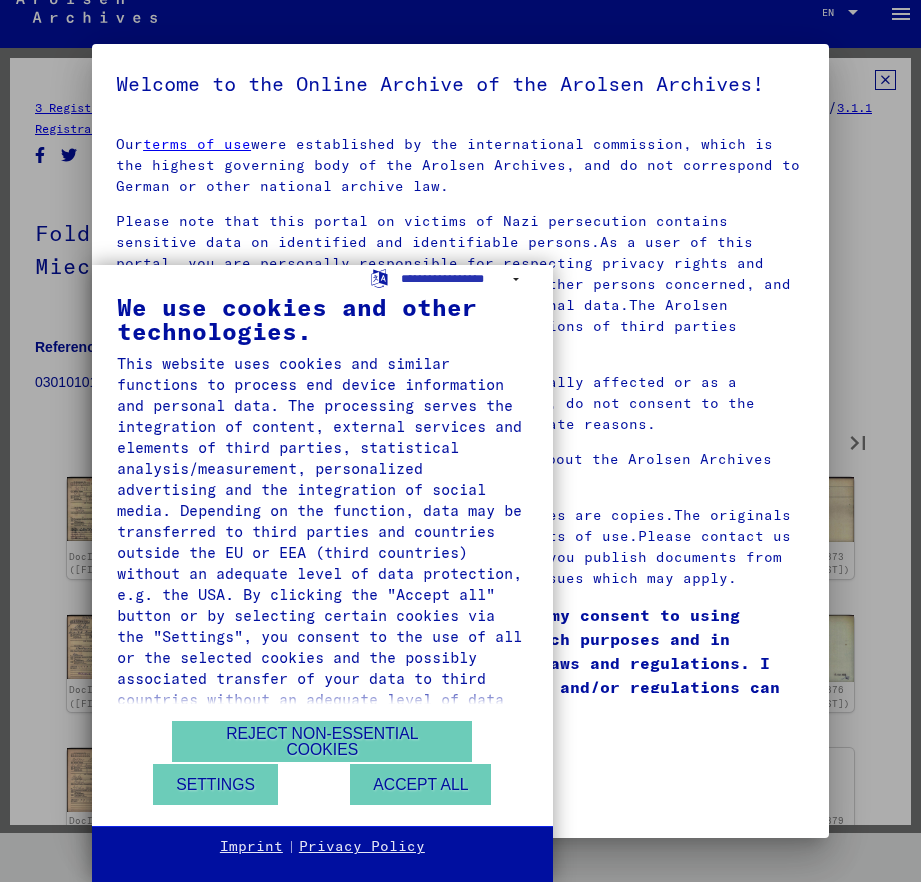 type on "**" 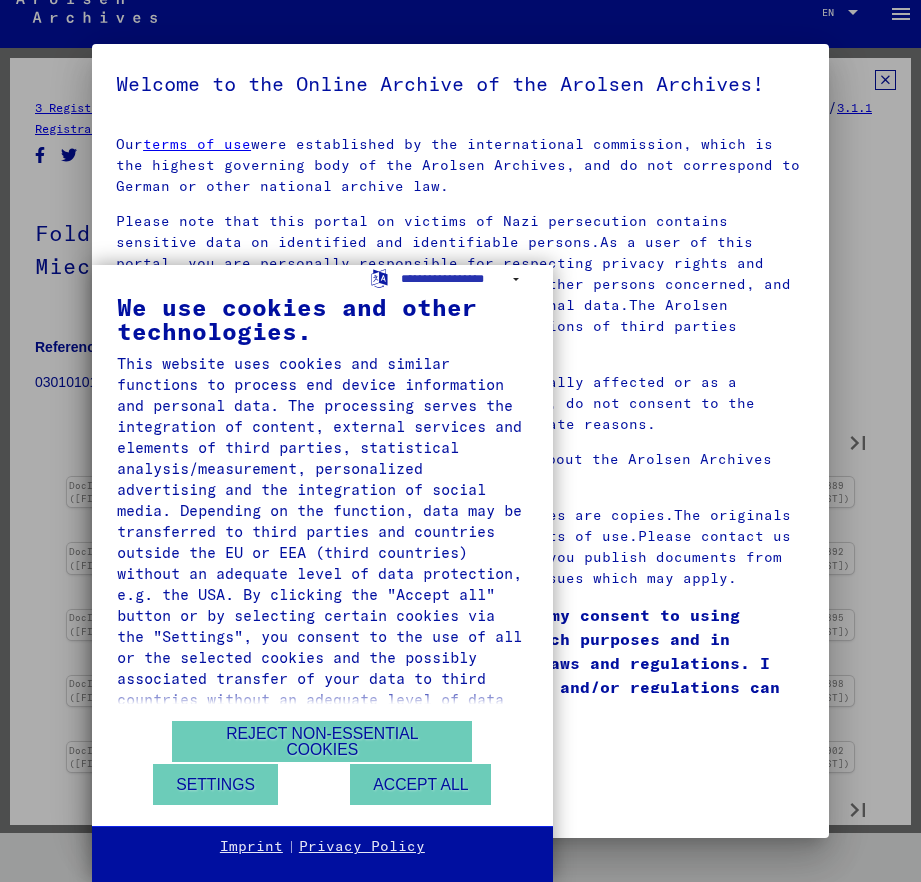 type on "**" 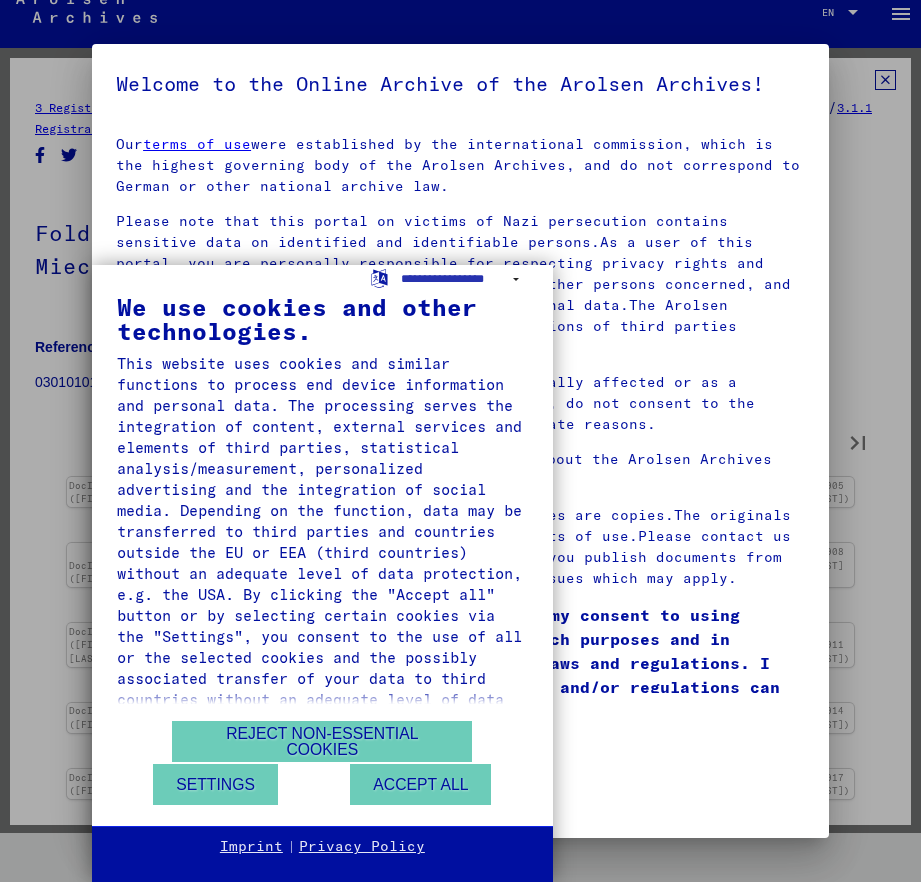 type on "**" 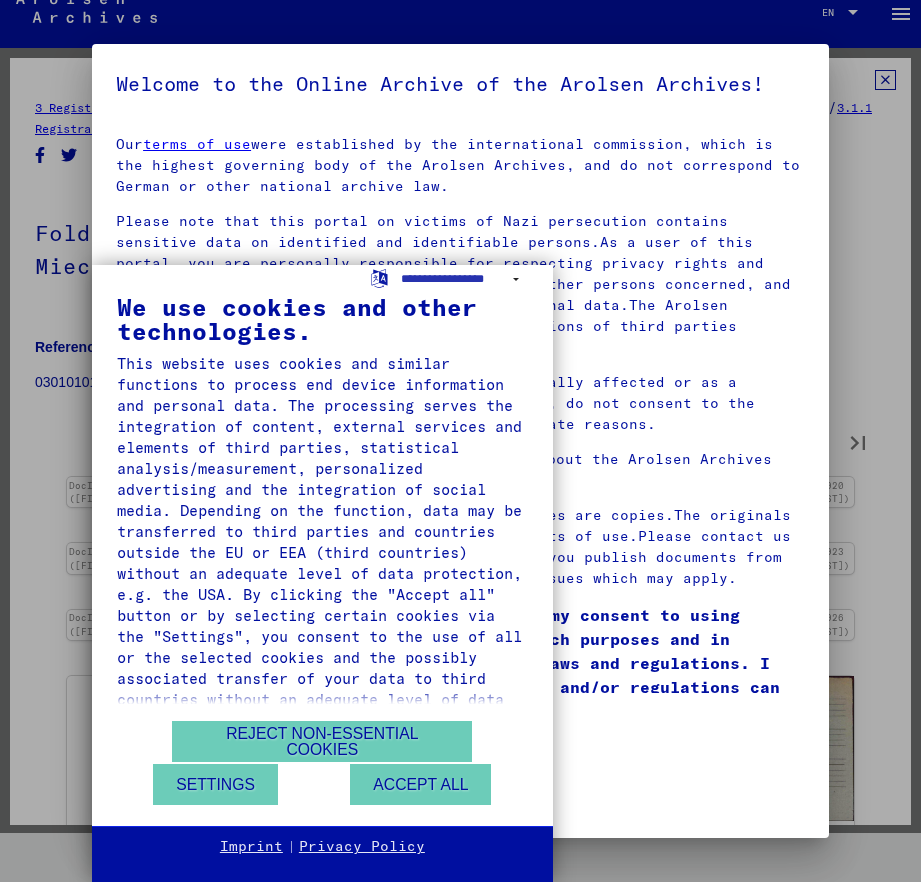 type on "**" 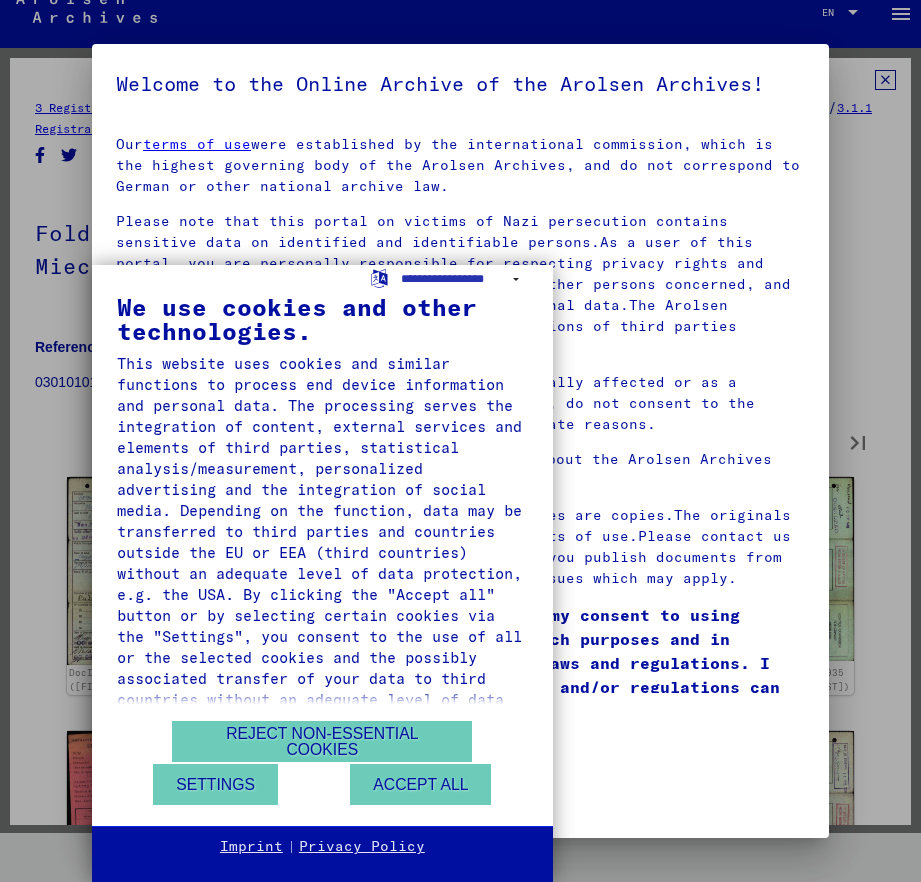 type on "**" 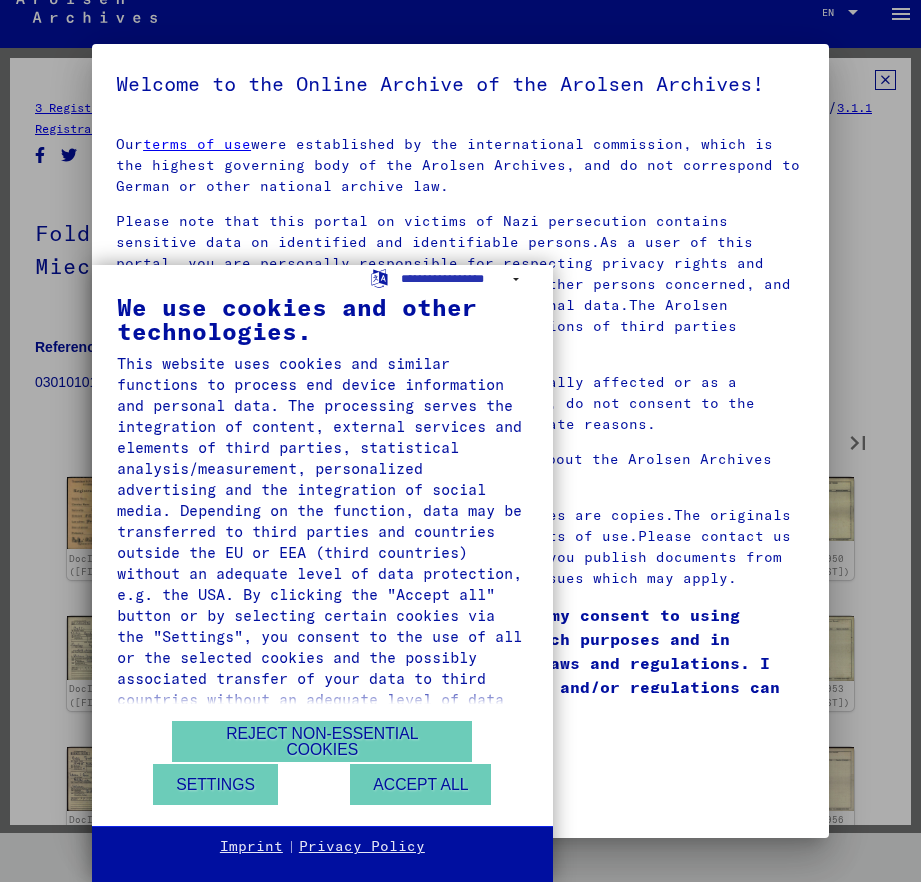 type on "**" 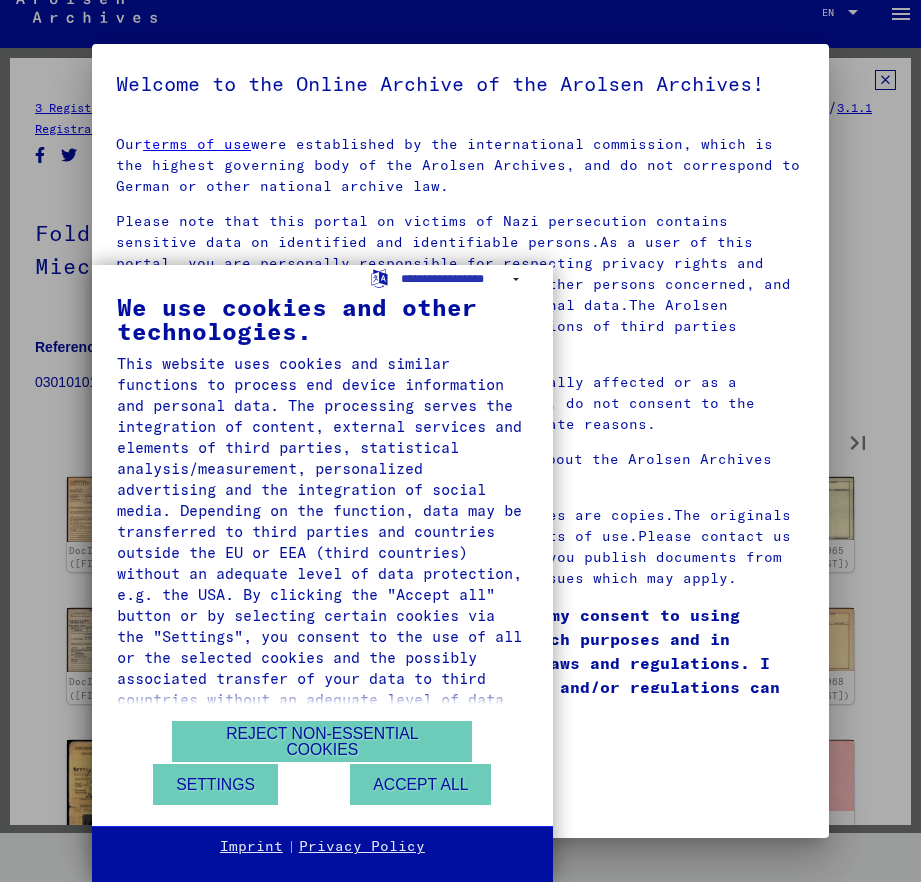 type on "**" 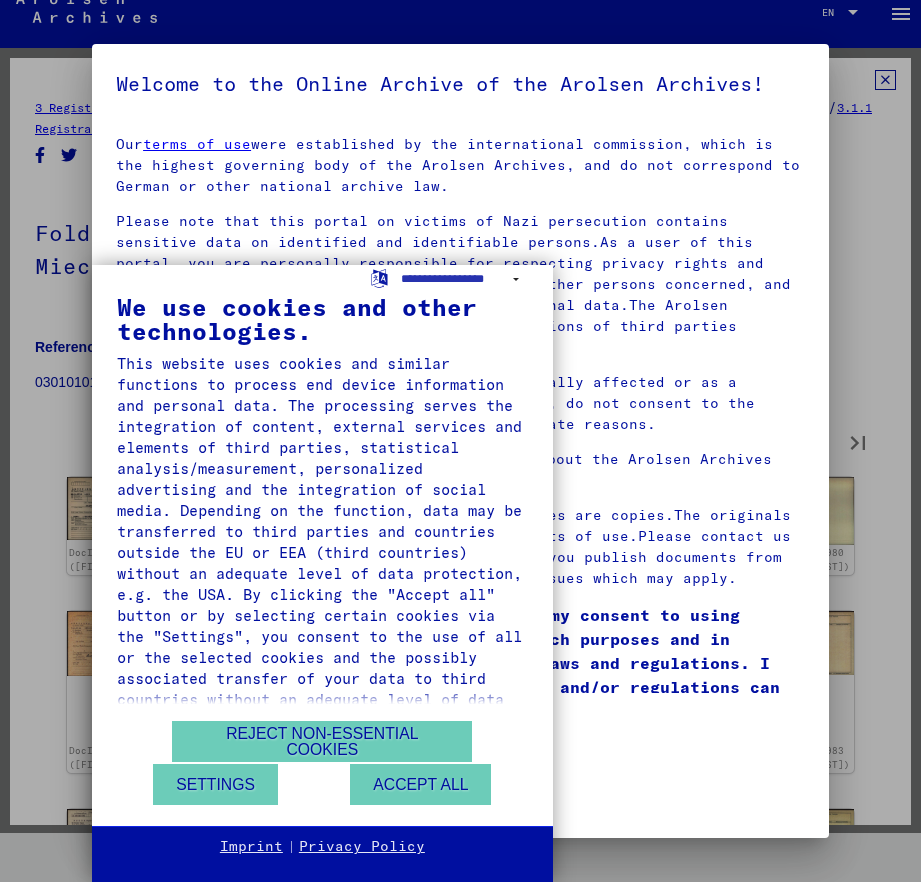 type on "**" 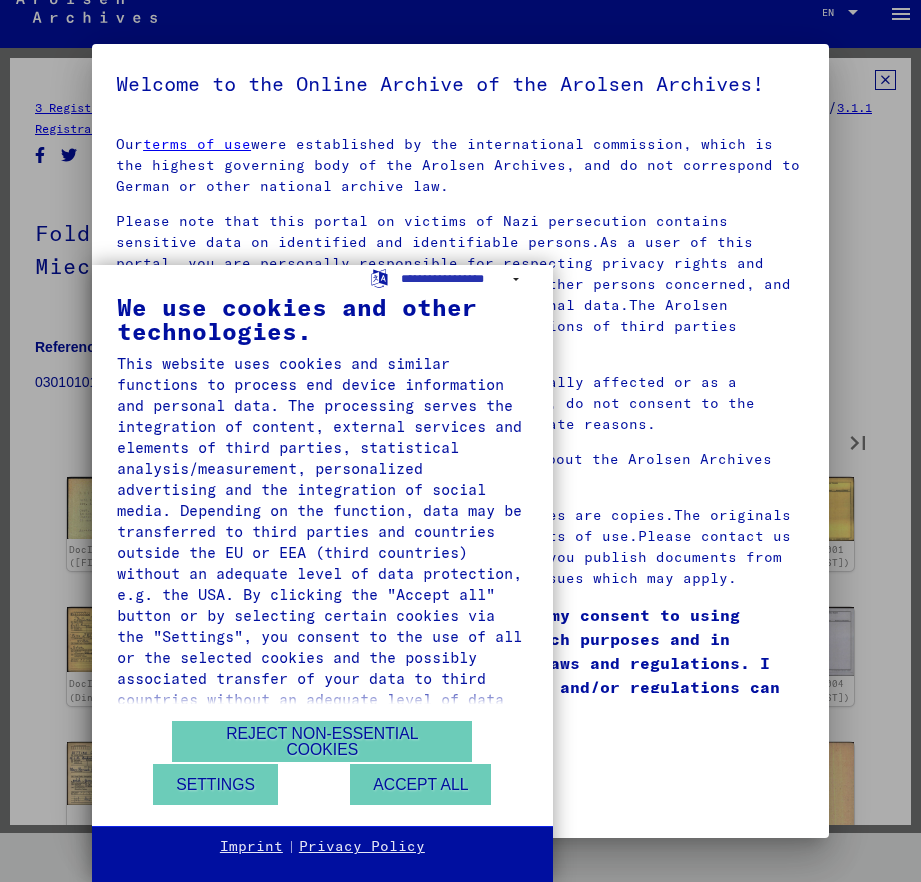 type on "**" 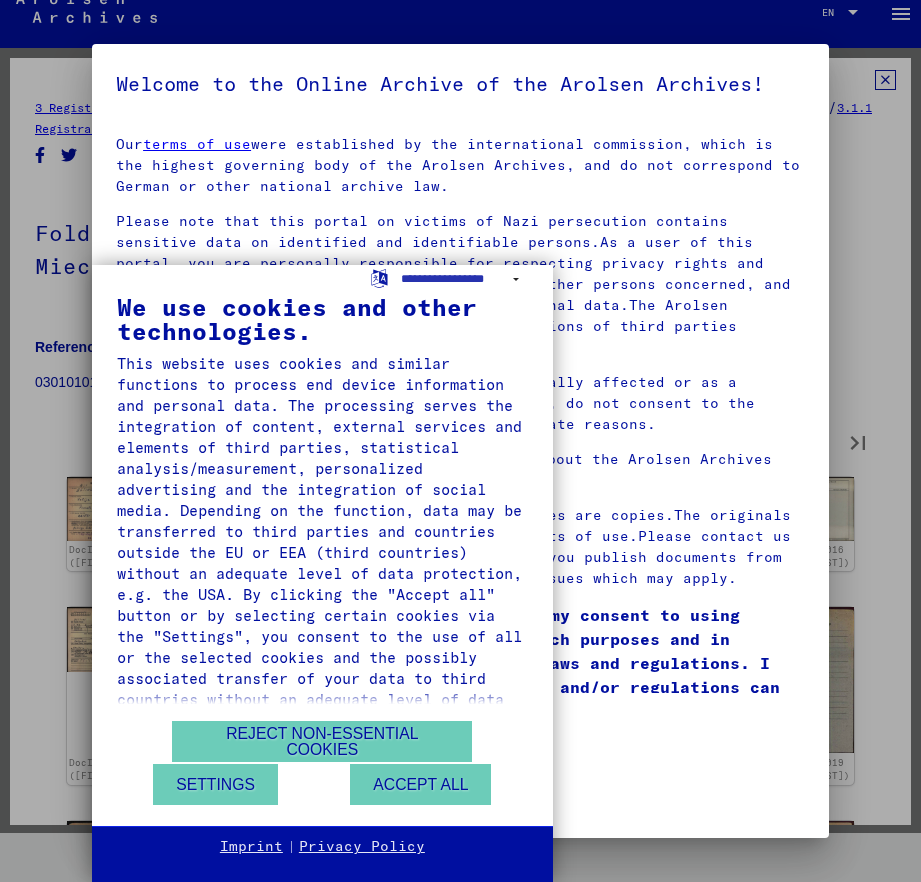 type on "**" 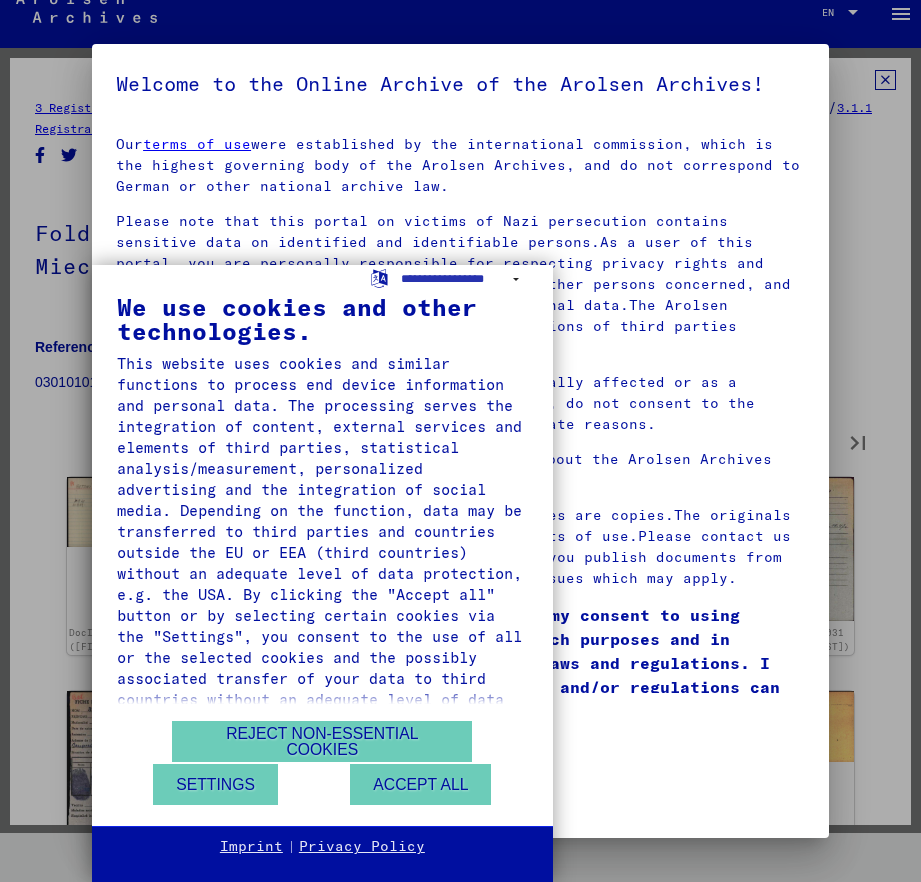 type on "**" 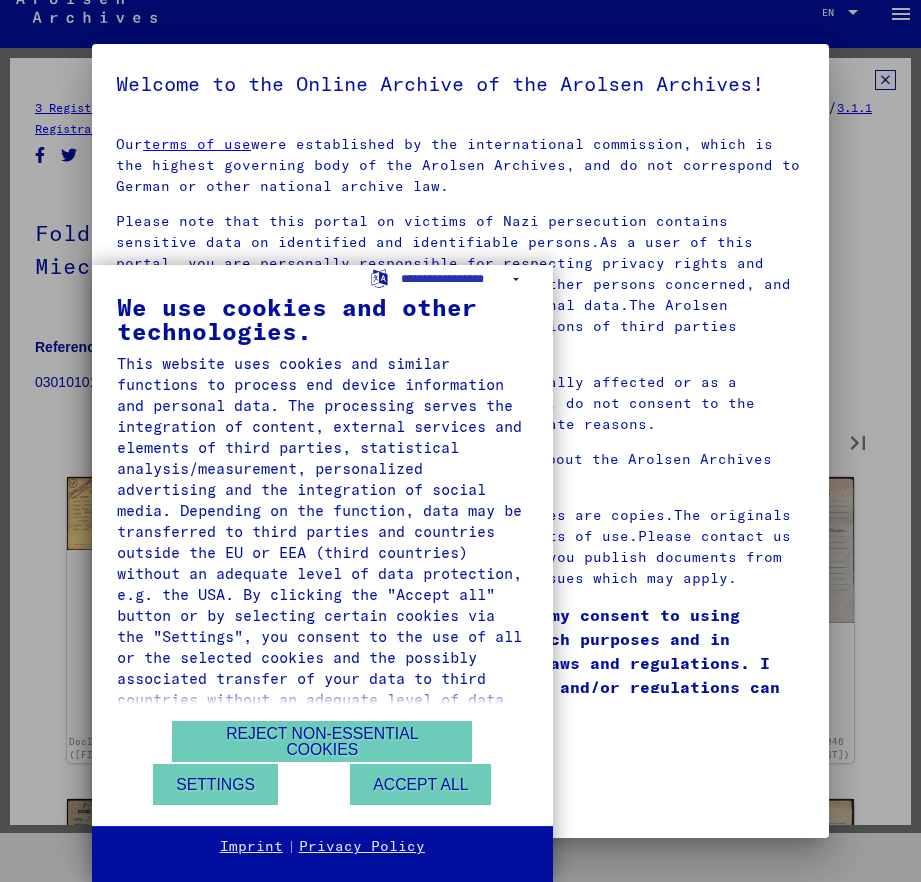 type on "**" 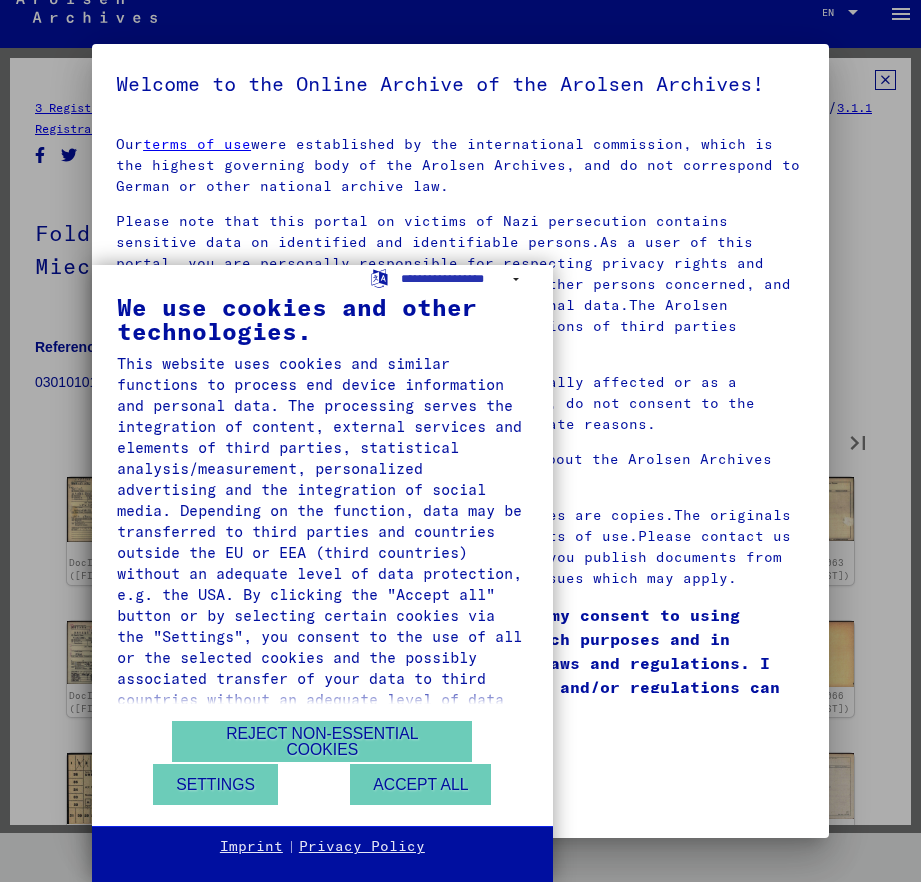 type on "**" 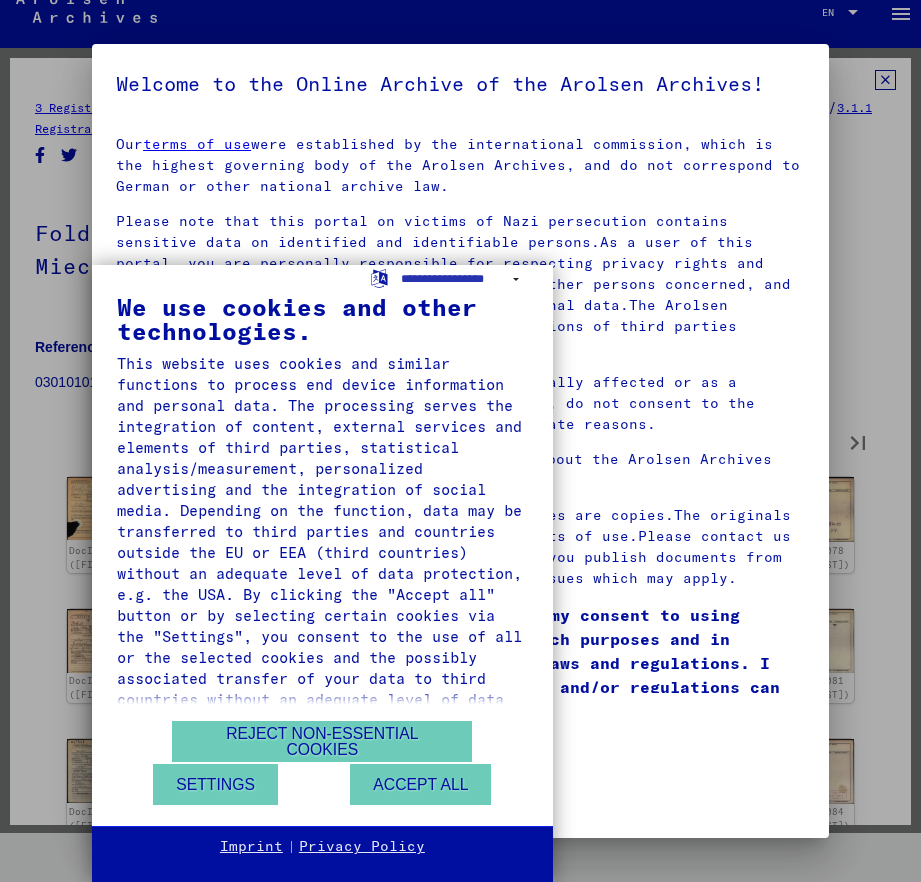 type on "**" 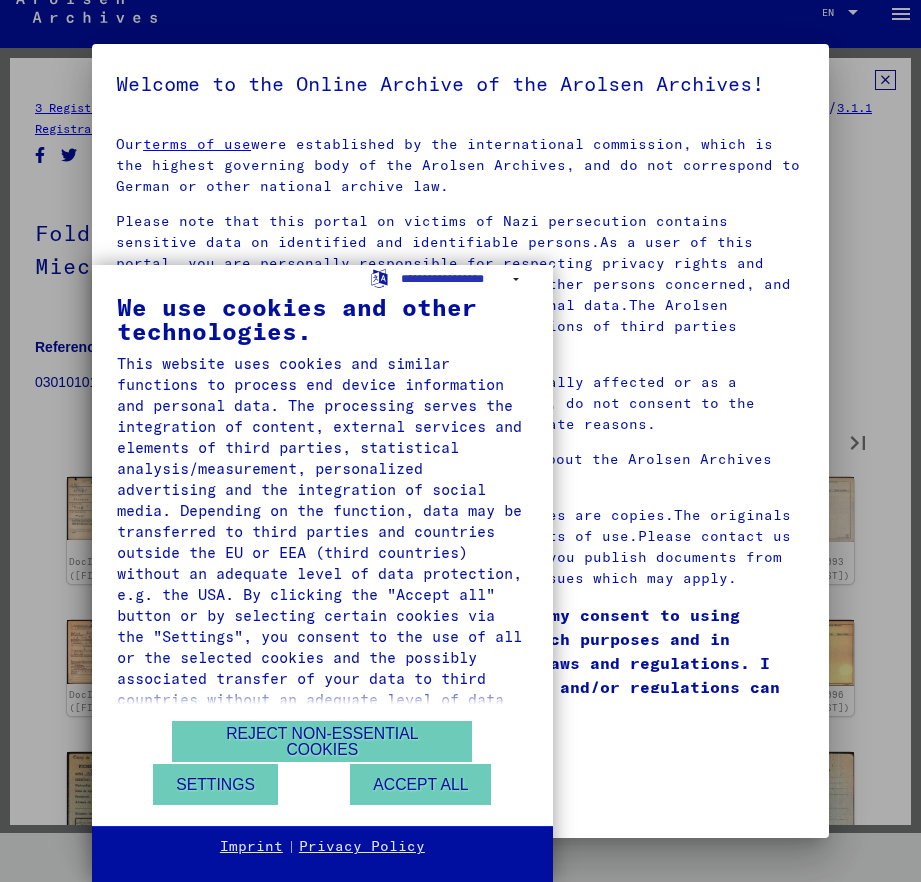 type on "**" 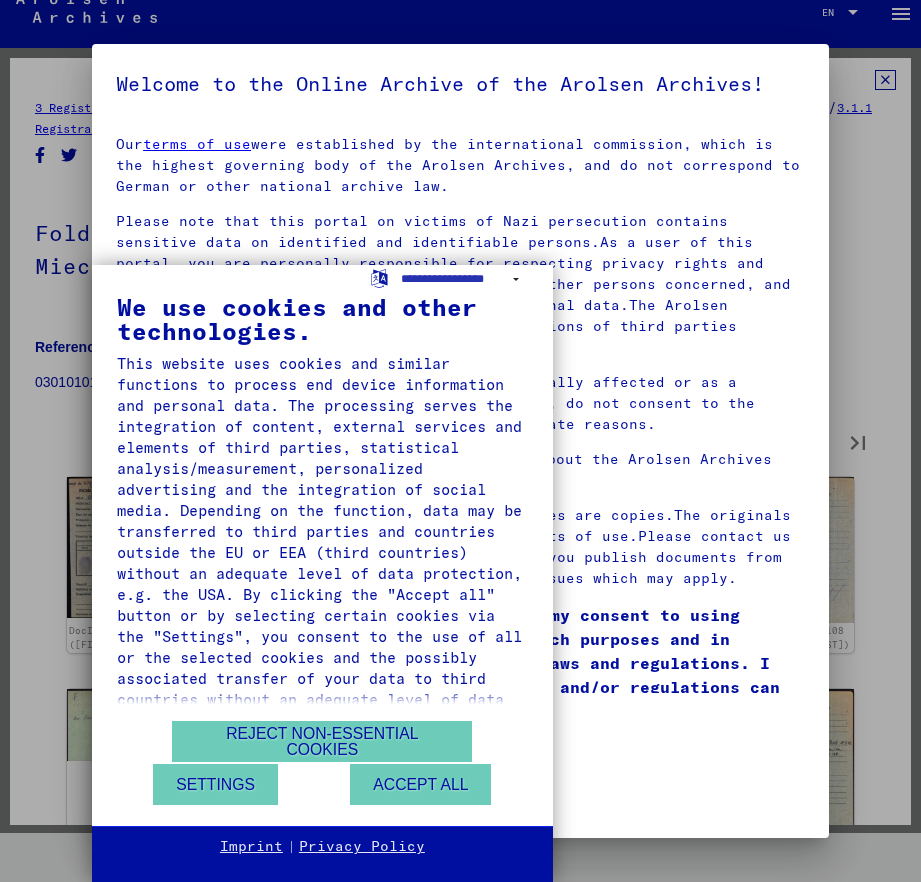 type on "**" 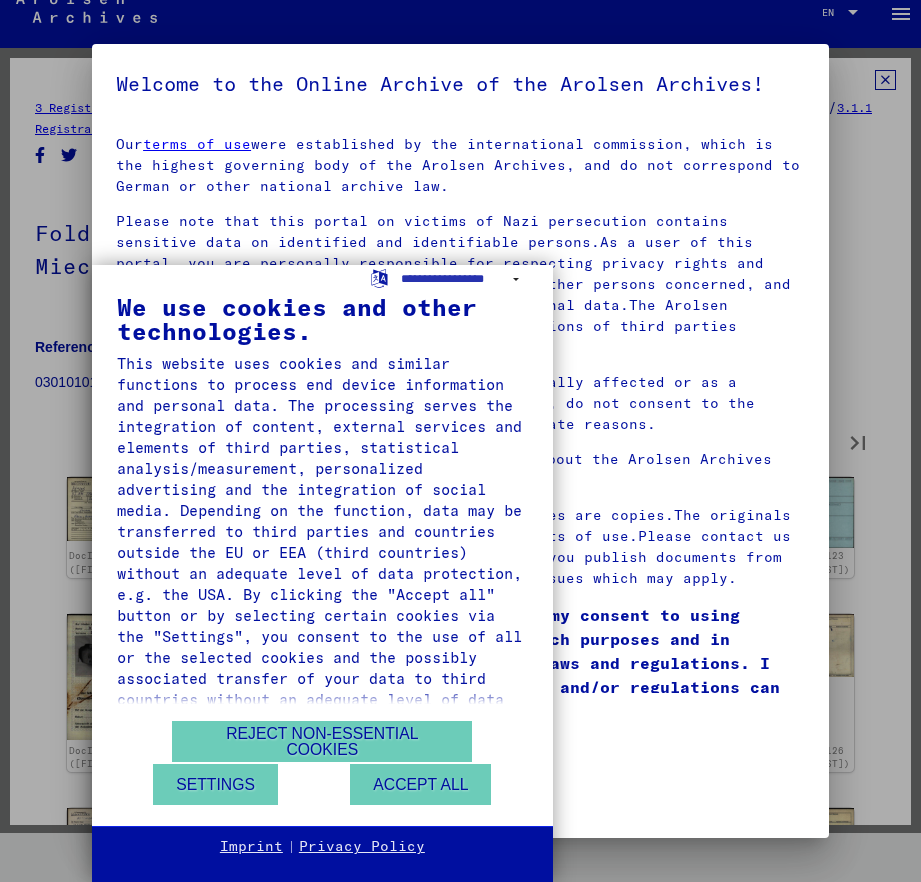 type on "**" 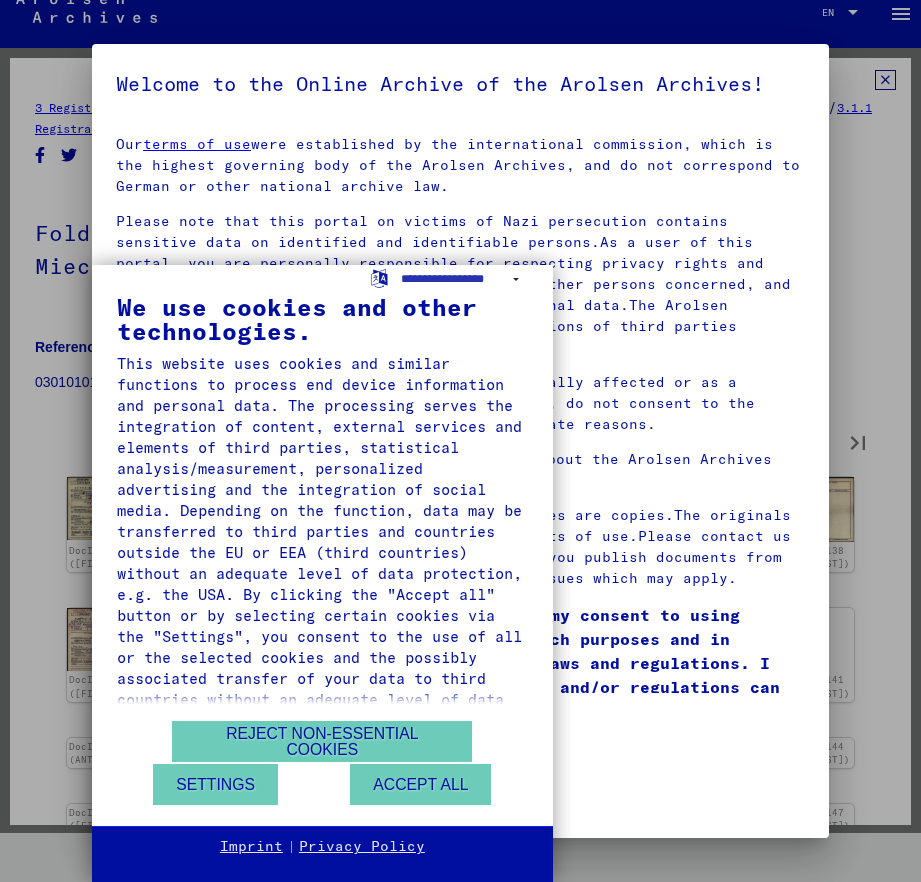 type on "**" 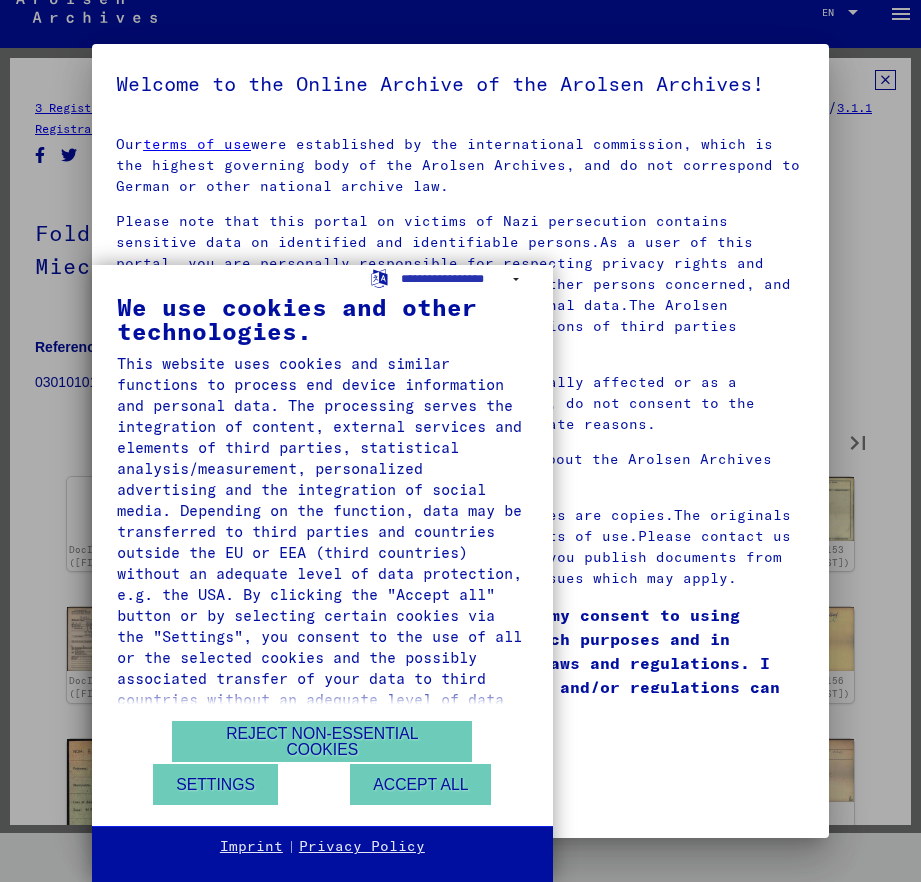 type on "**" 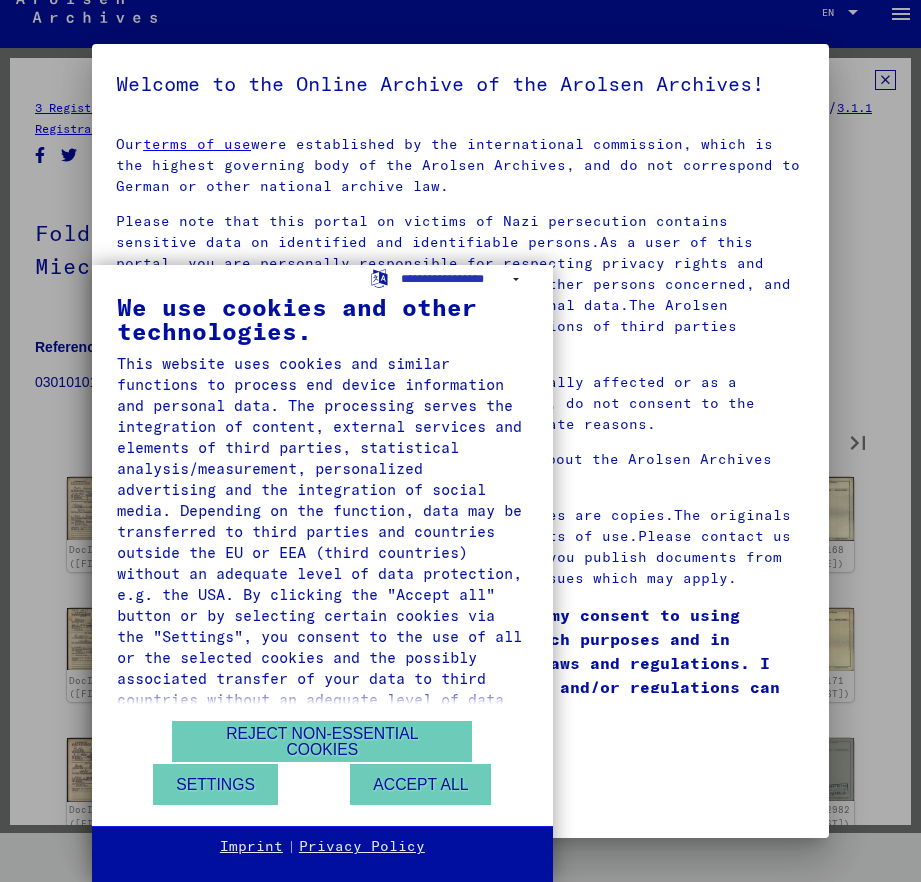 type on "**" 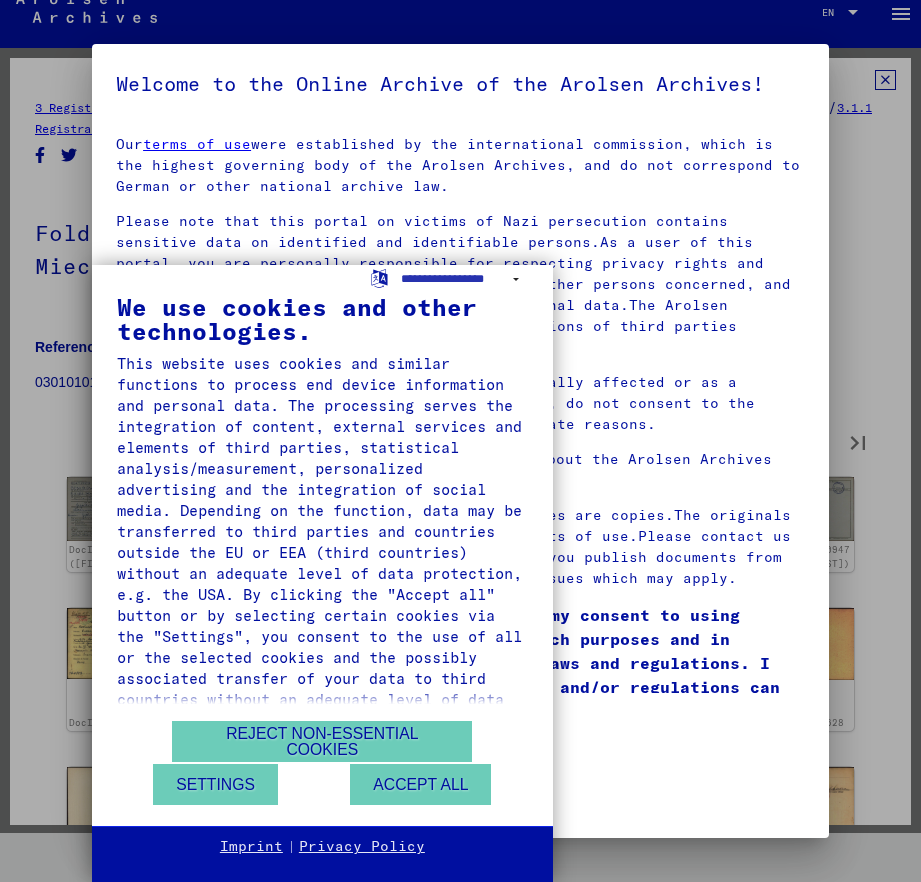 type on "**" 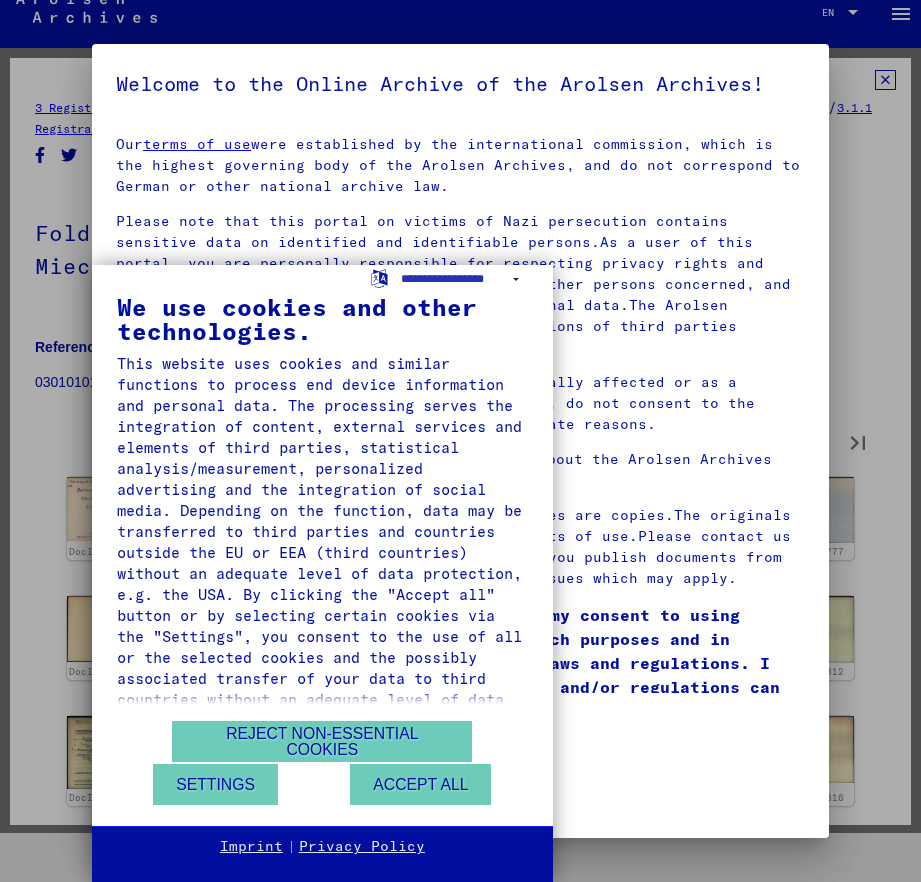 type on "**" 